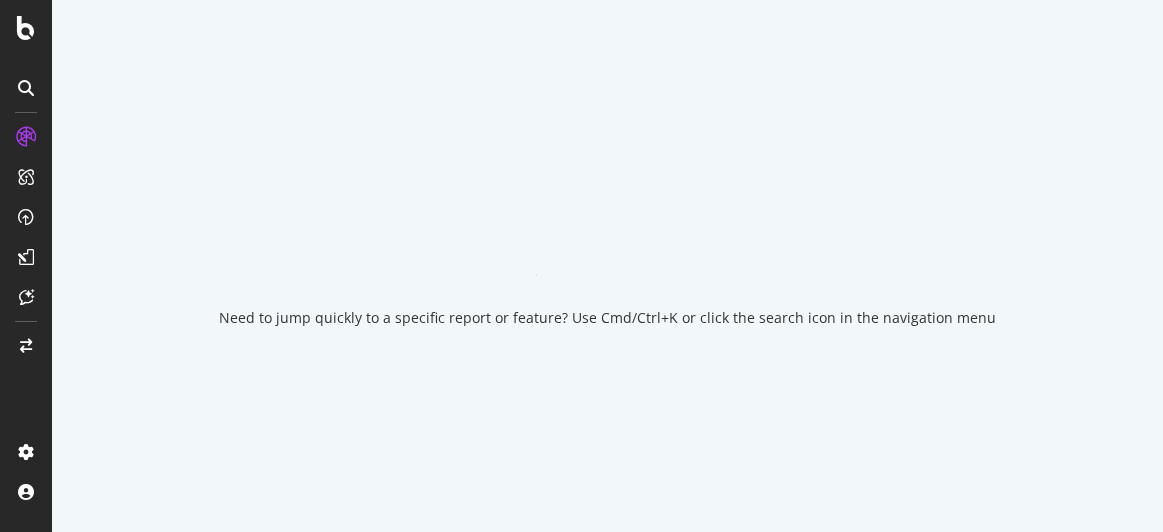 scroll, scrollTop: 0, scrollLeft: 0, axis: both 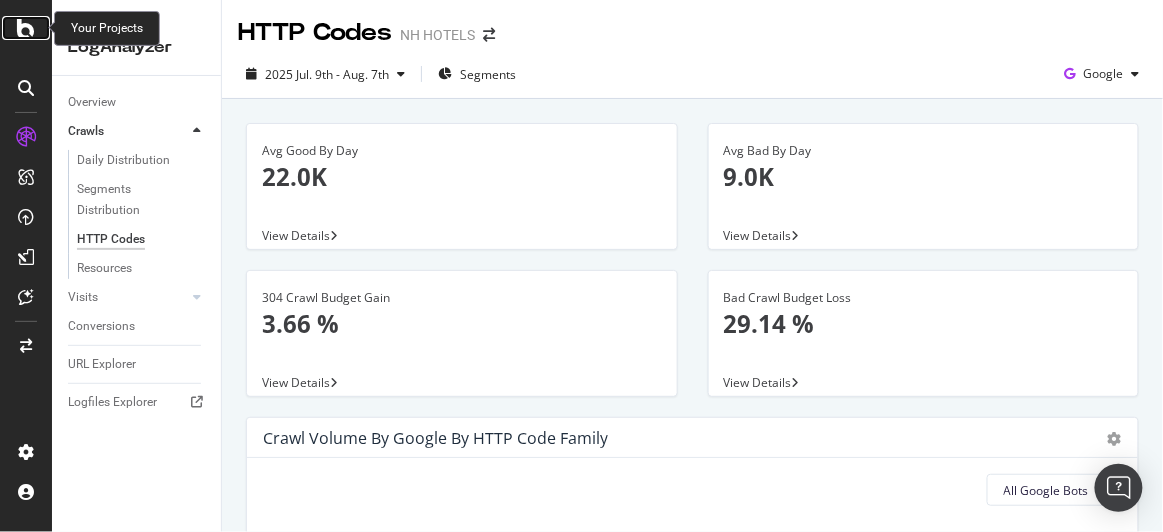 click at bounding box center [26, 28] 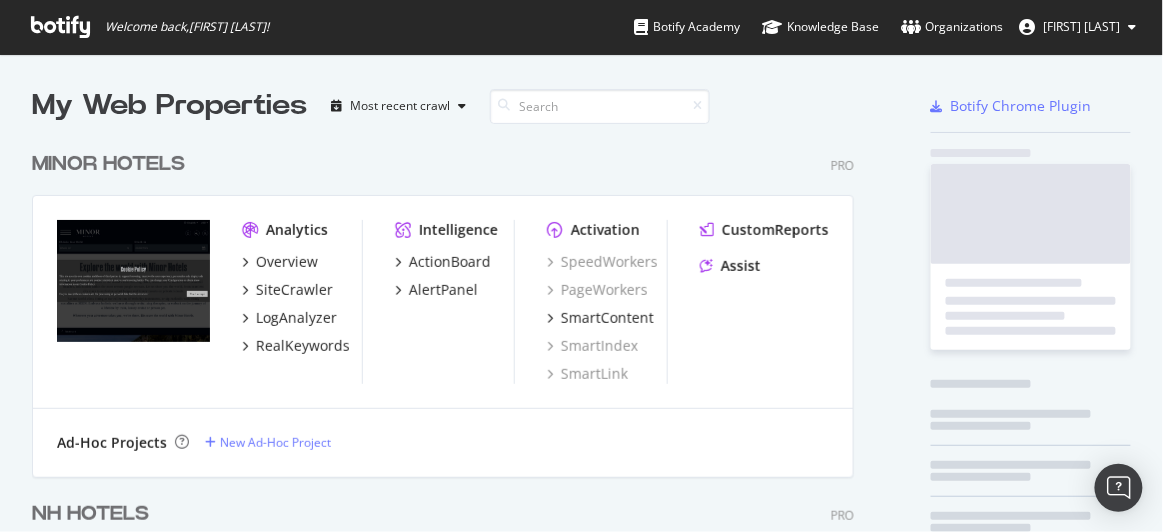scroll, scrollTop: 15, scrollLeft: 15, axis: both 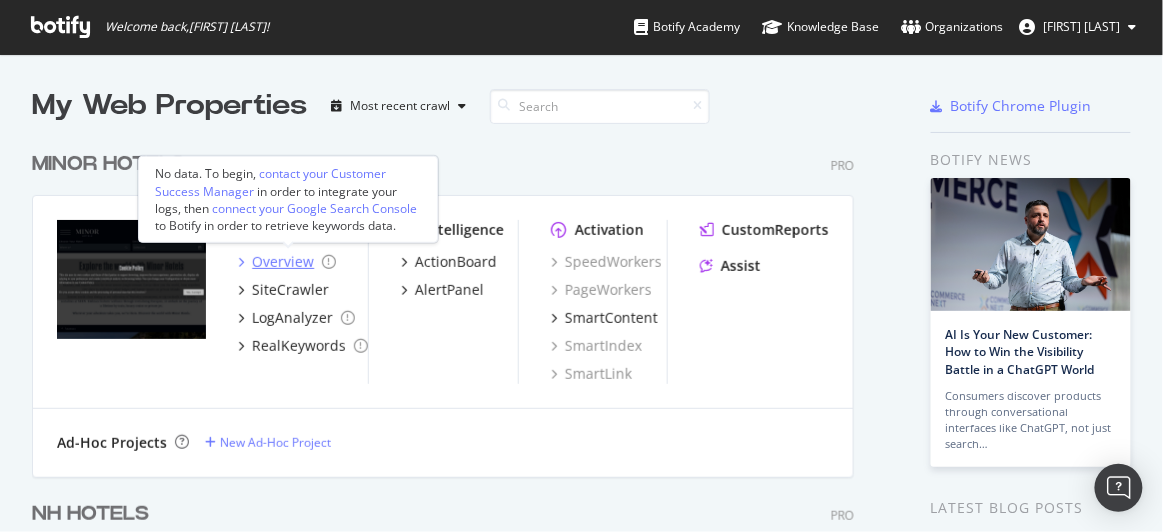 click on "Overview" at bounding box center (283, 262) 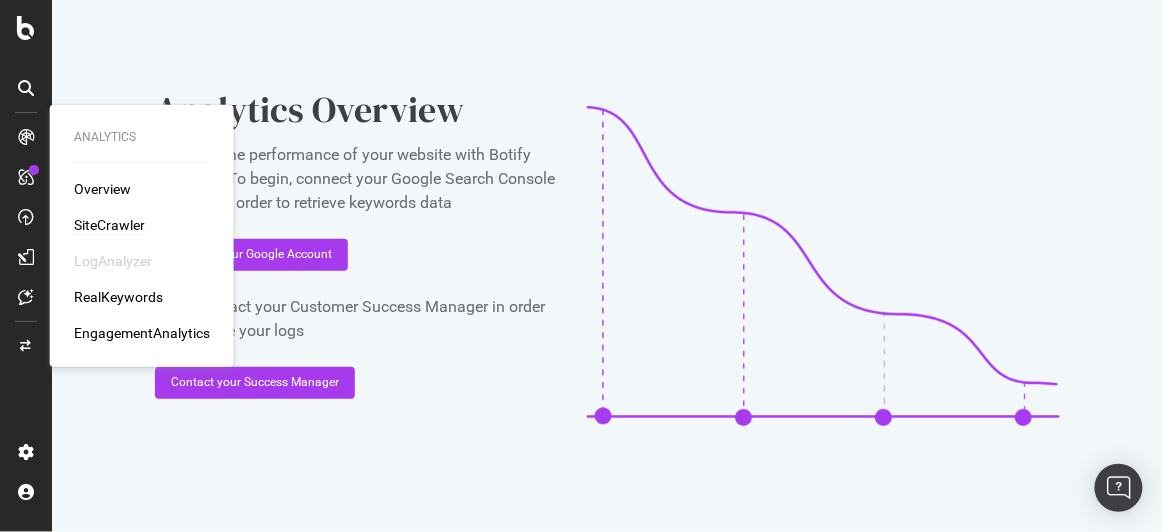 click on "SiteCrawler" at bounding box center [109, 225] 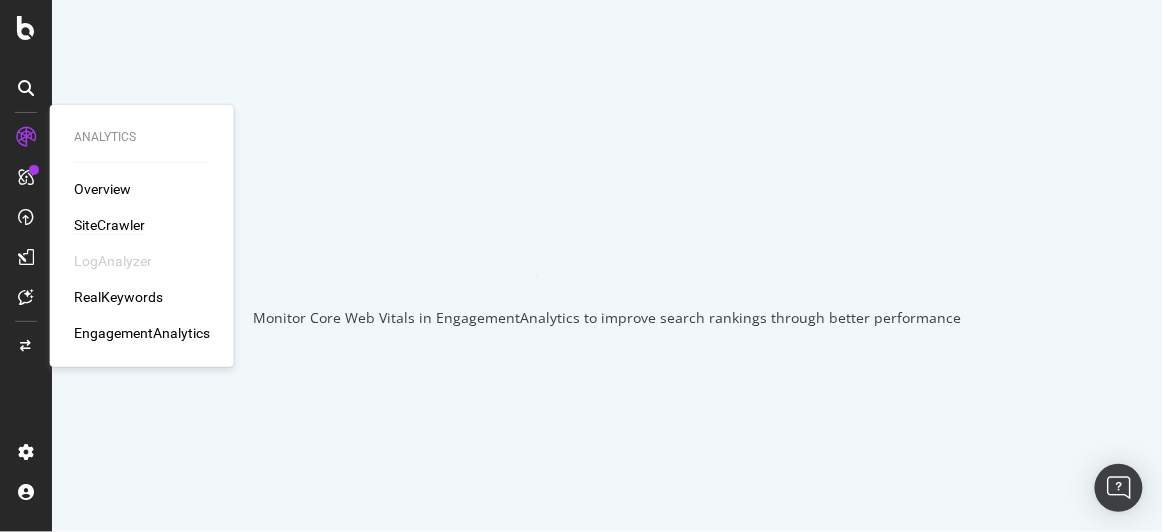 click on "SiteCrawler" at bounding box center (109, 225) 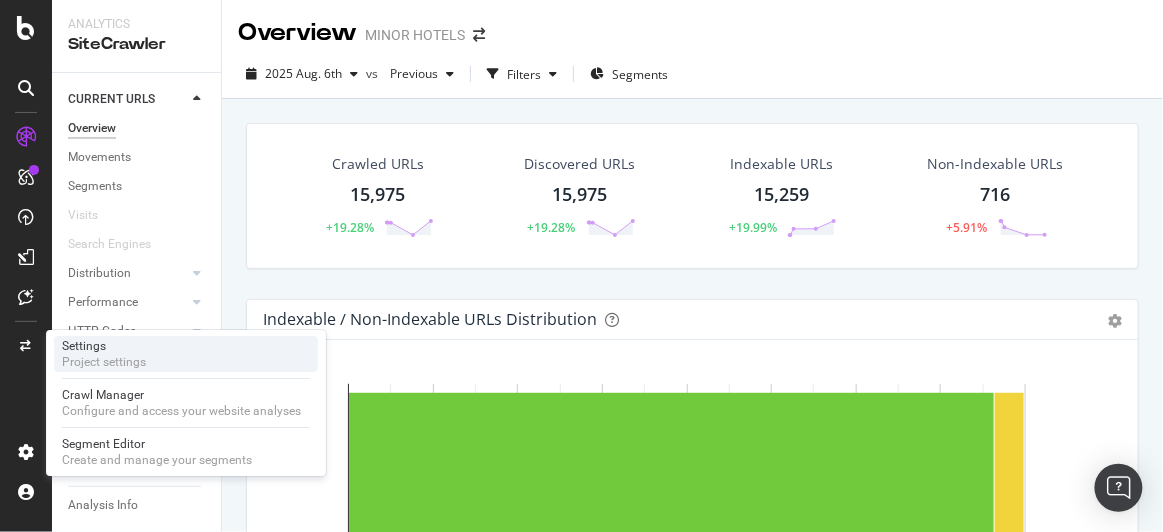 click on "Project settings" at bounding box center [104, 362] 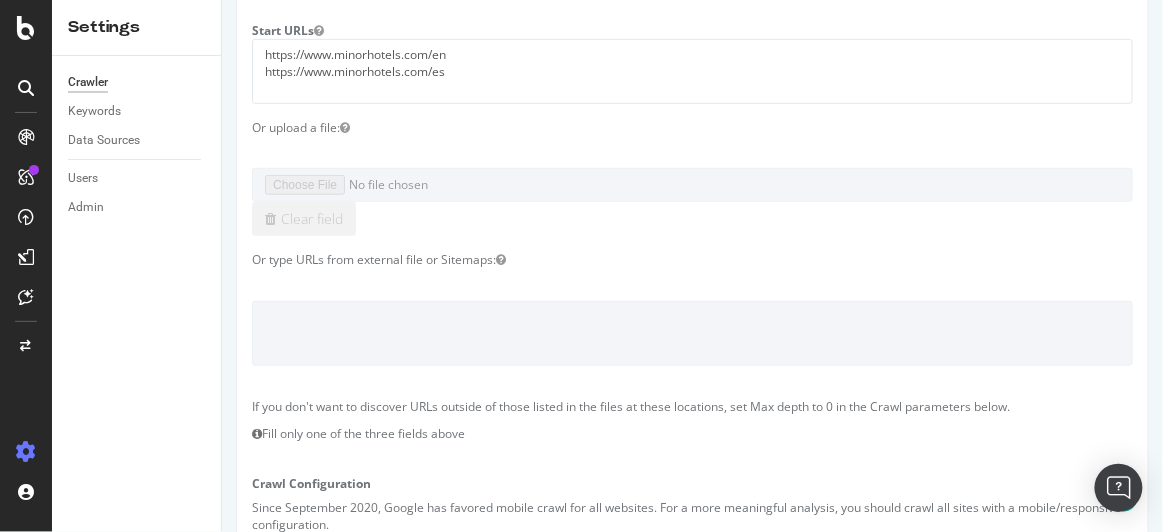 scroll, scrollTop: 0, scrollLeft: 0, axis: both 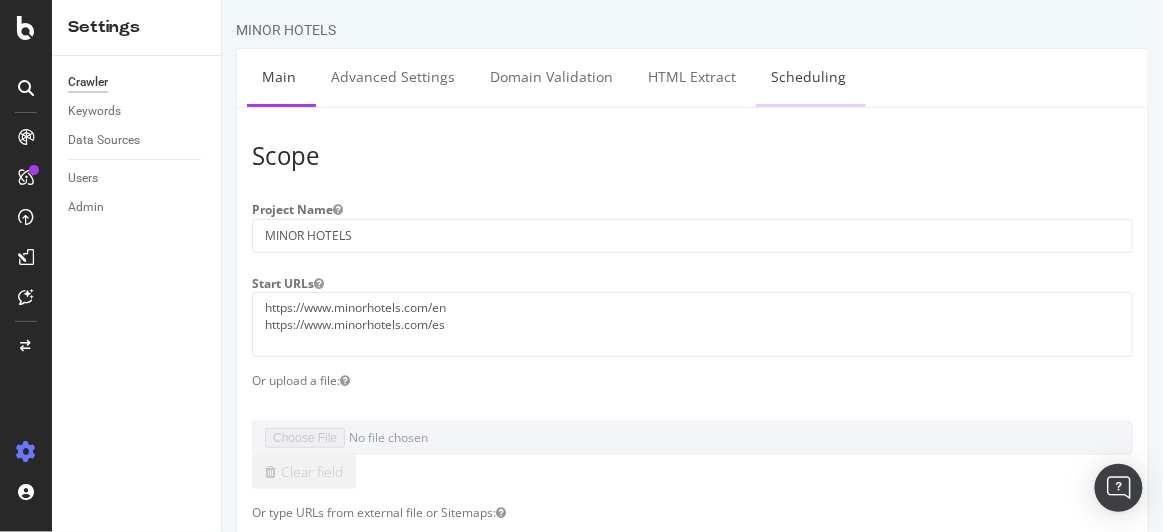 click on "Scheduling" at bounding box center [807, 76] 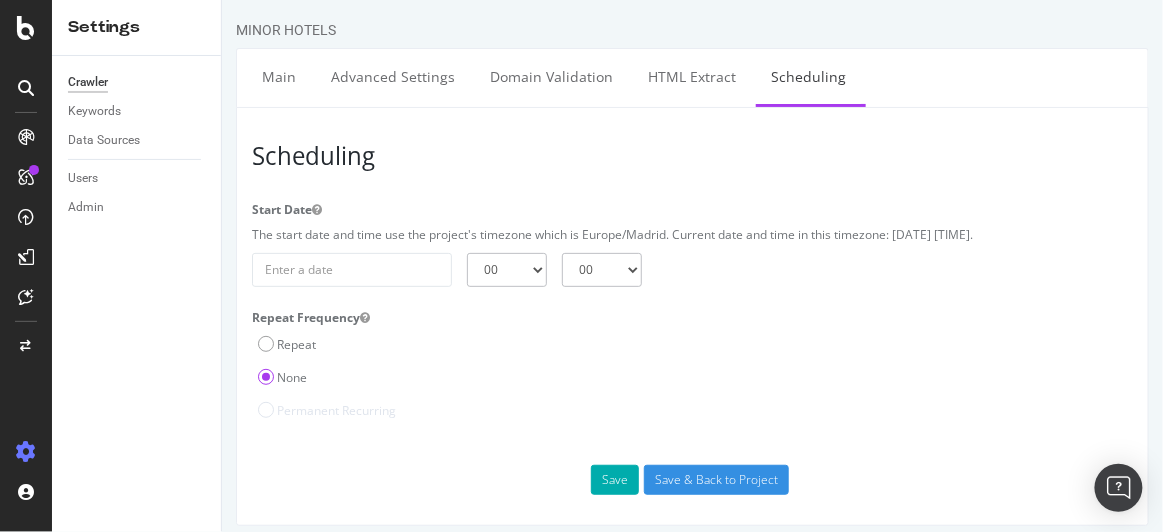 scroll, scrollTop: 0, scrollLeft: 0, axis: both 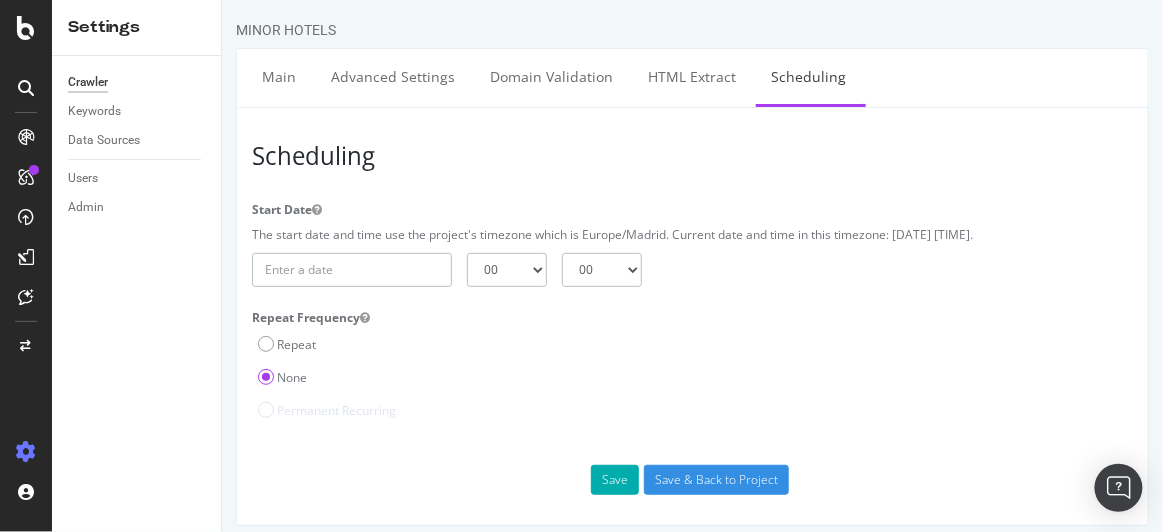 type on "[DATE]" 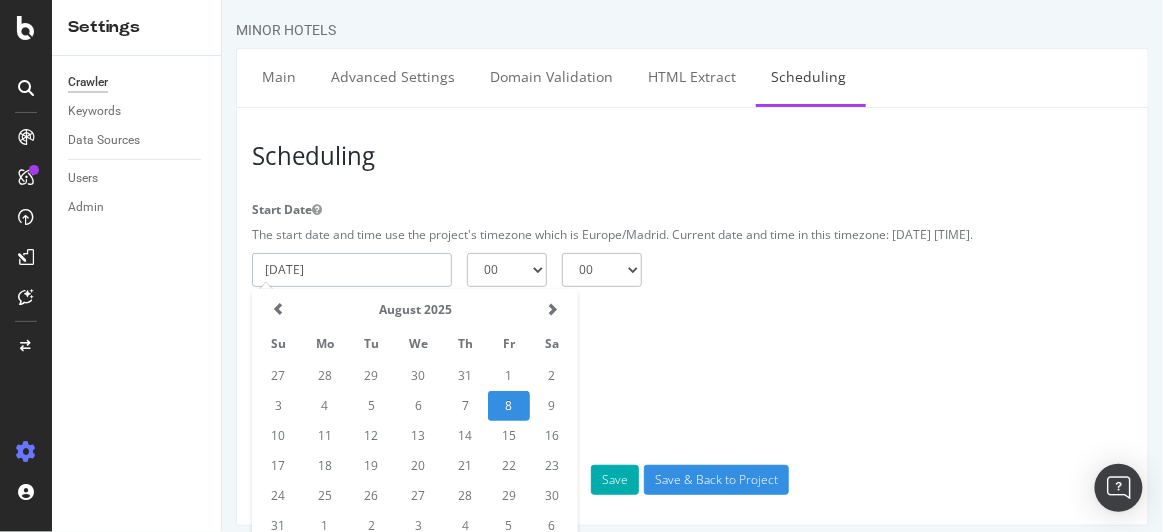 click on "[DATE]" at bounding box center (351, 270) 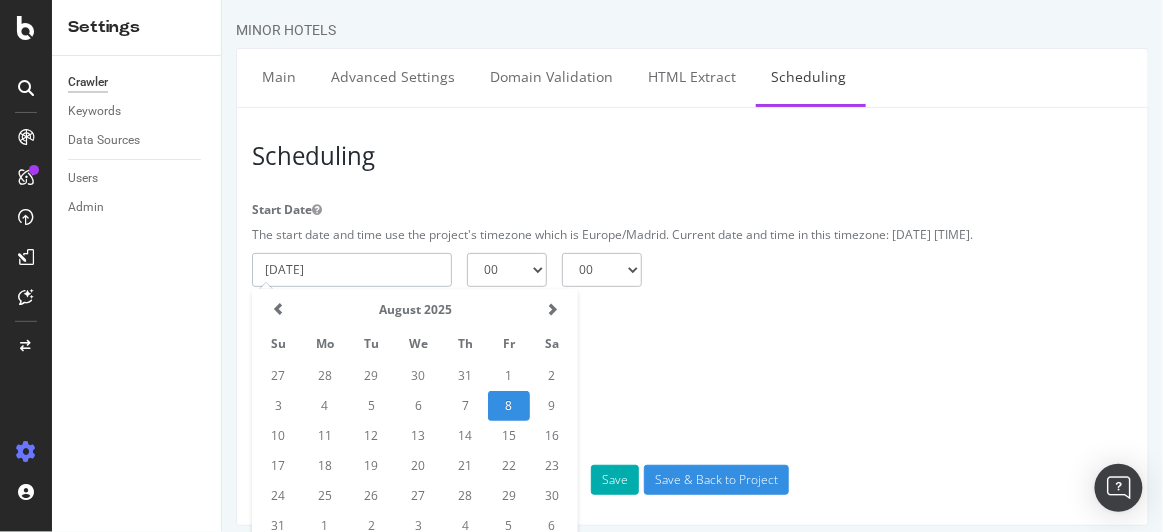 click on "8" at bounding box center [508, 406] 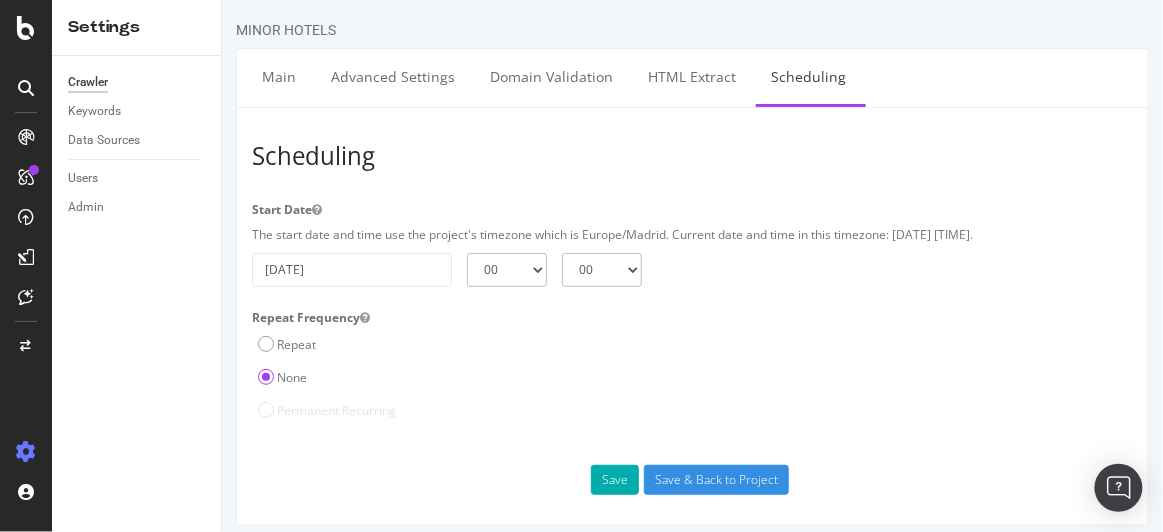 click on "00 01 02 03 04 05 06 07 08 09 10 11 12 13 14 15 16 17 18 19 20 21 22 23" at bounding box center [506, 270] 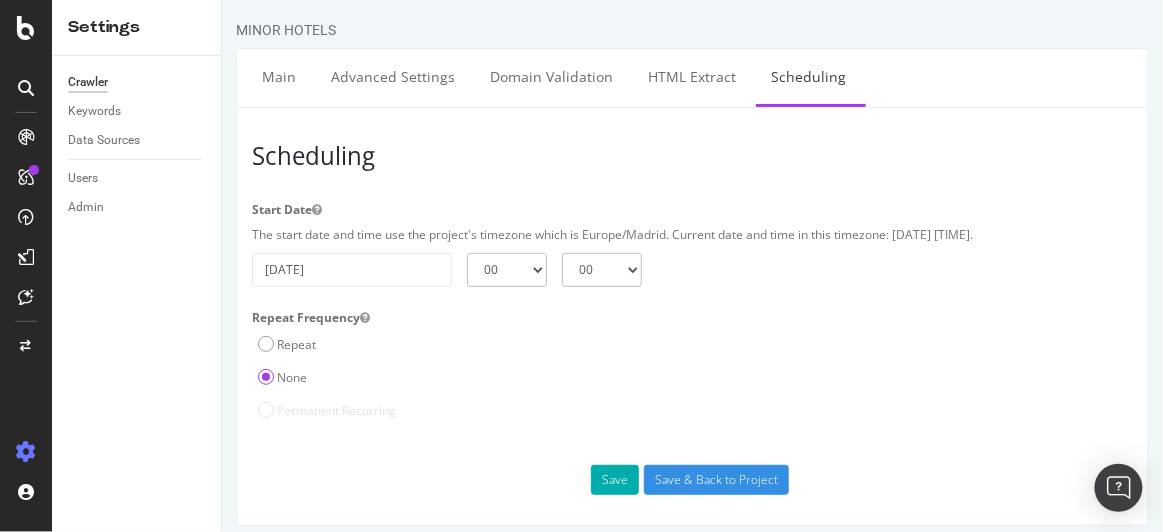 select on "1" 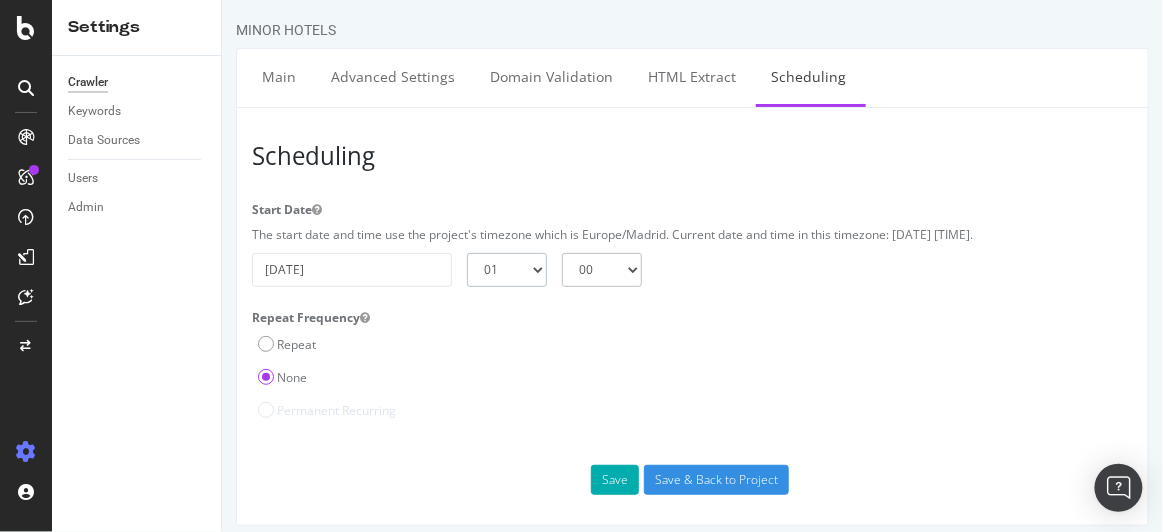 click on "00 01 02 03 04 05 06 07 08 09 10 11 12 13 14 15 16 17 18 19 20 21 22 23" at bounding box center [506, 270] 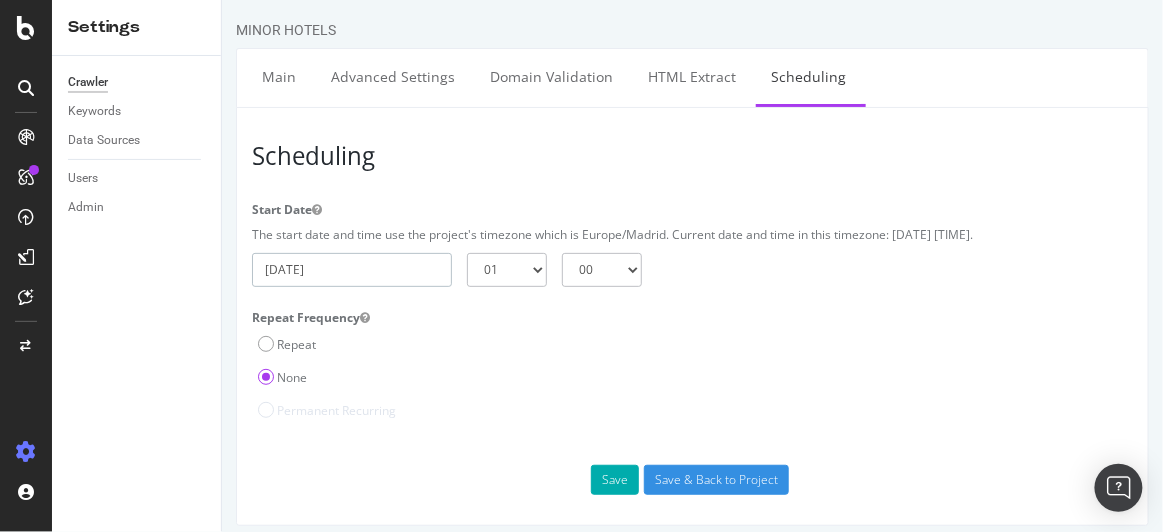 click on "[DATE]" at bounding box center (351, 270) 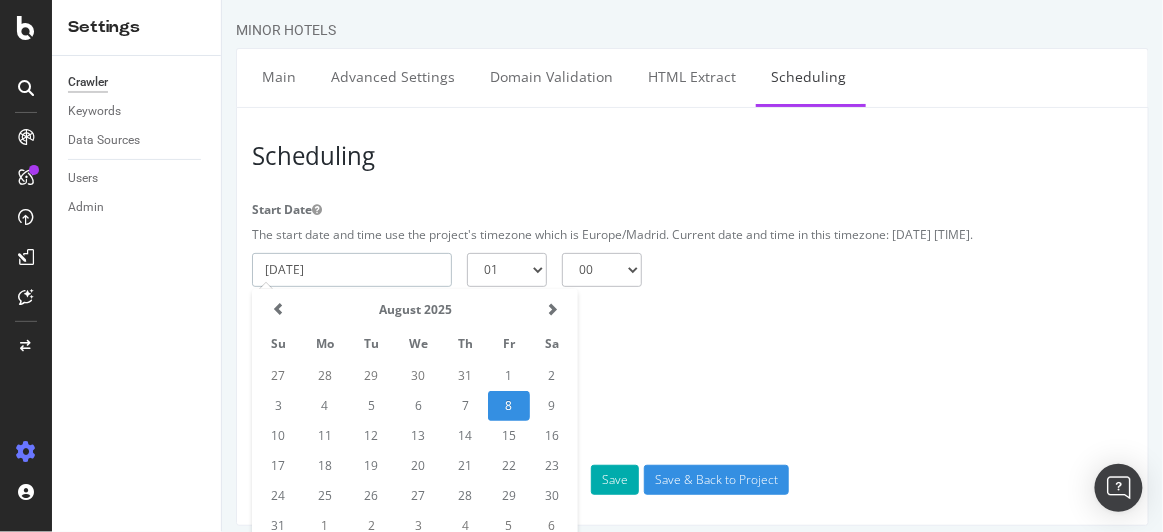 click on "8" at bounding box center (508, 406) 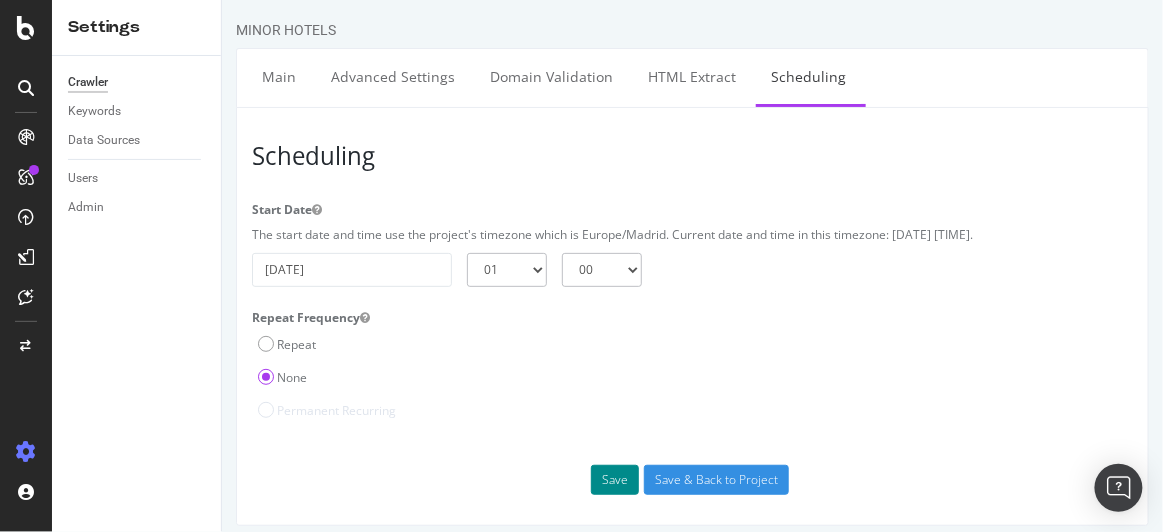 click on "Save" at bounding box center [614, 480] 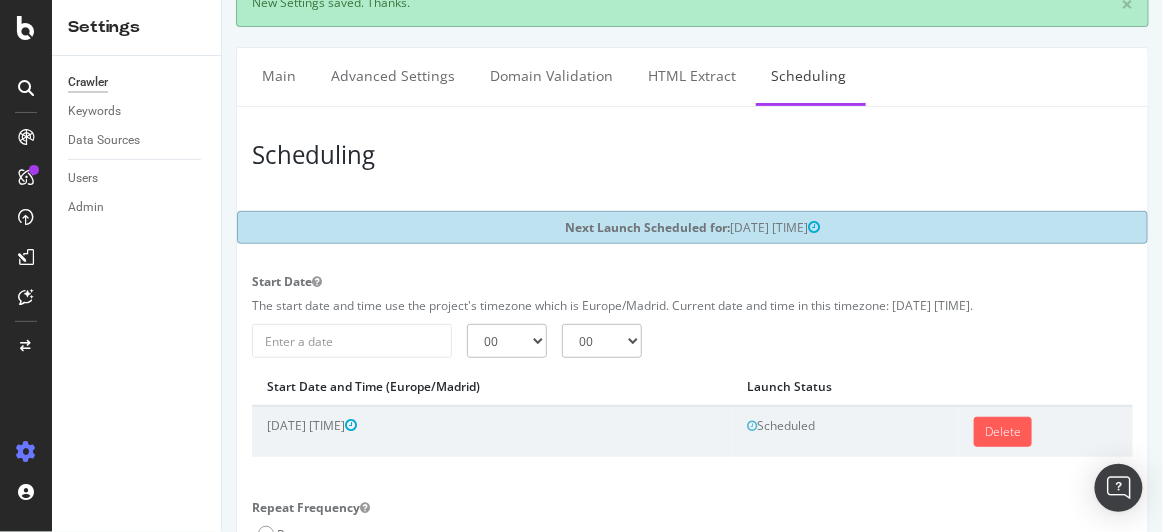 scroll, scrollTop: 0, scrollLeft: 0, axis: both 